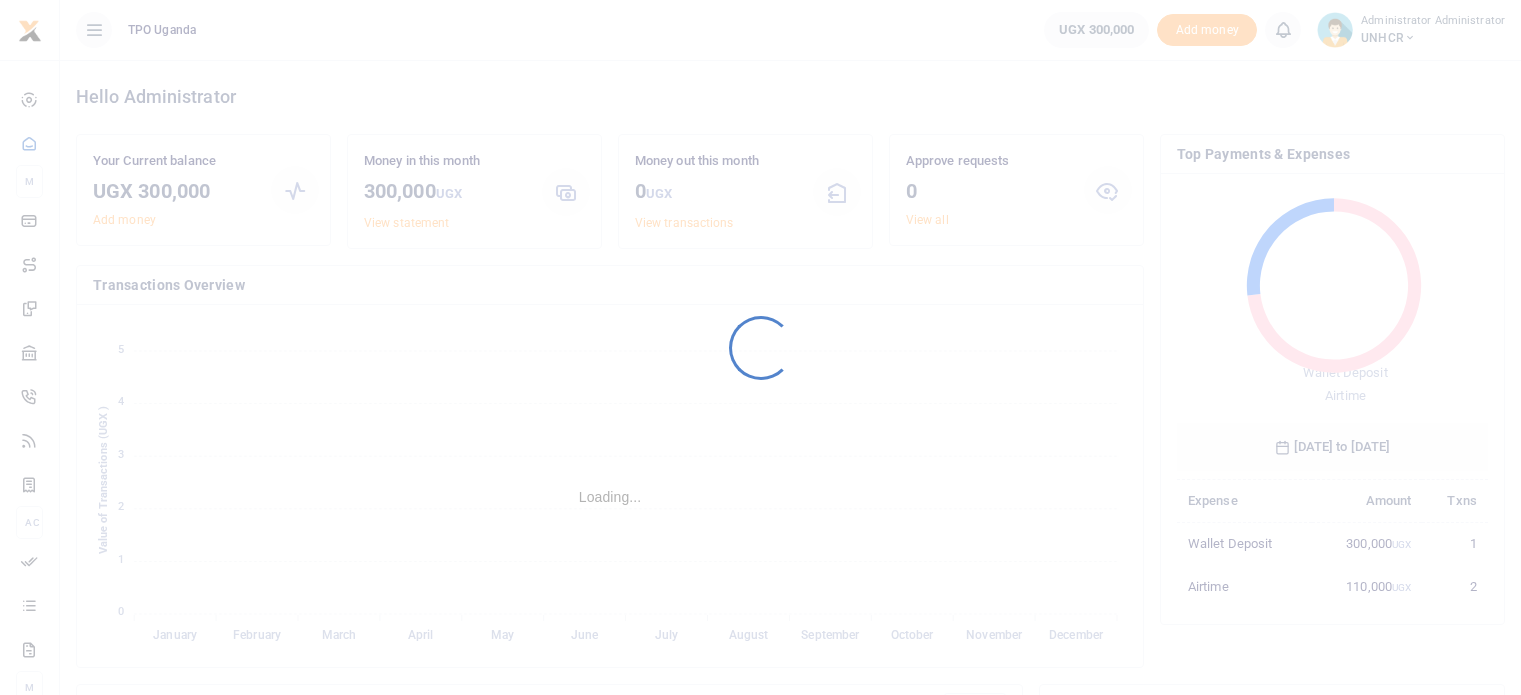 scroll, scrollTop: 0, scrollLeft: 0, axis: both 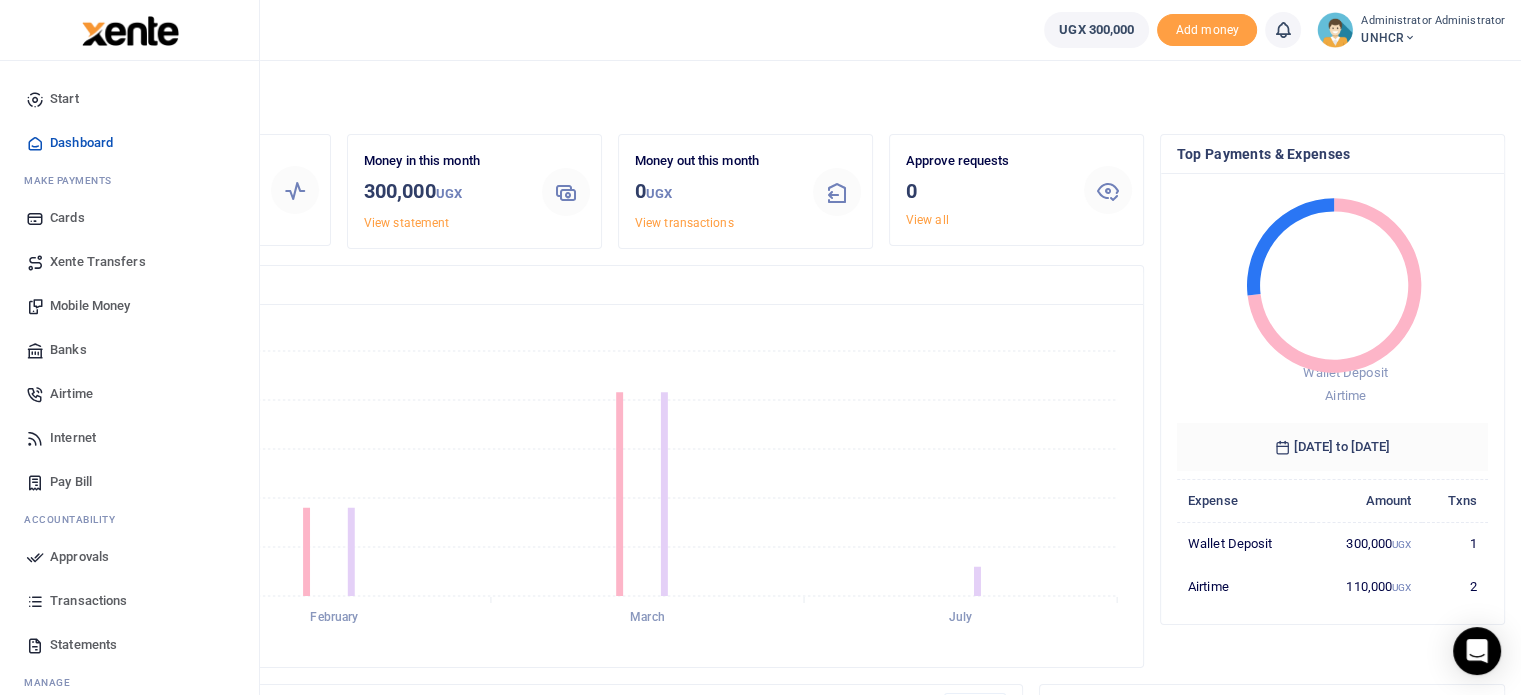 click on "Airtime" at bounding box center [71, 394] 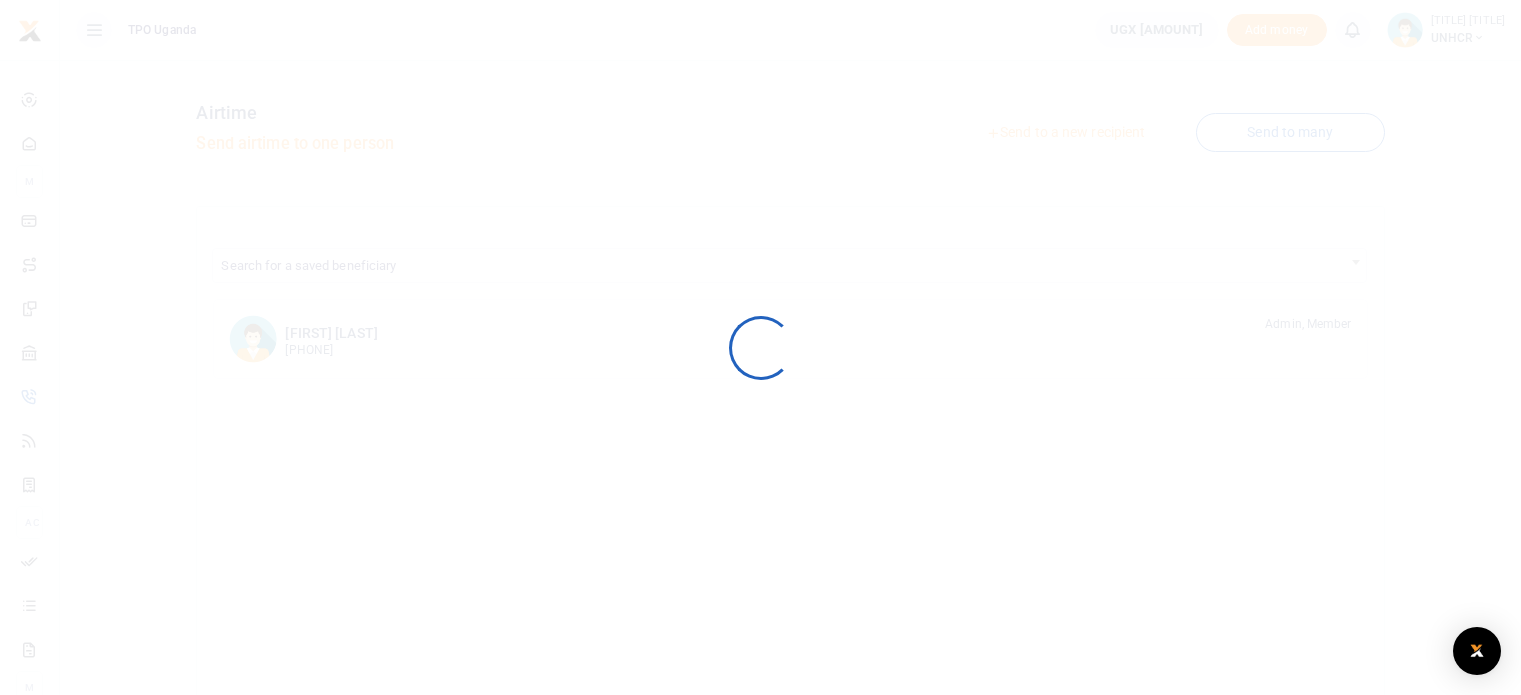 scroll, scrollTop: 0, scrollLeft: 0, axis: both 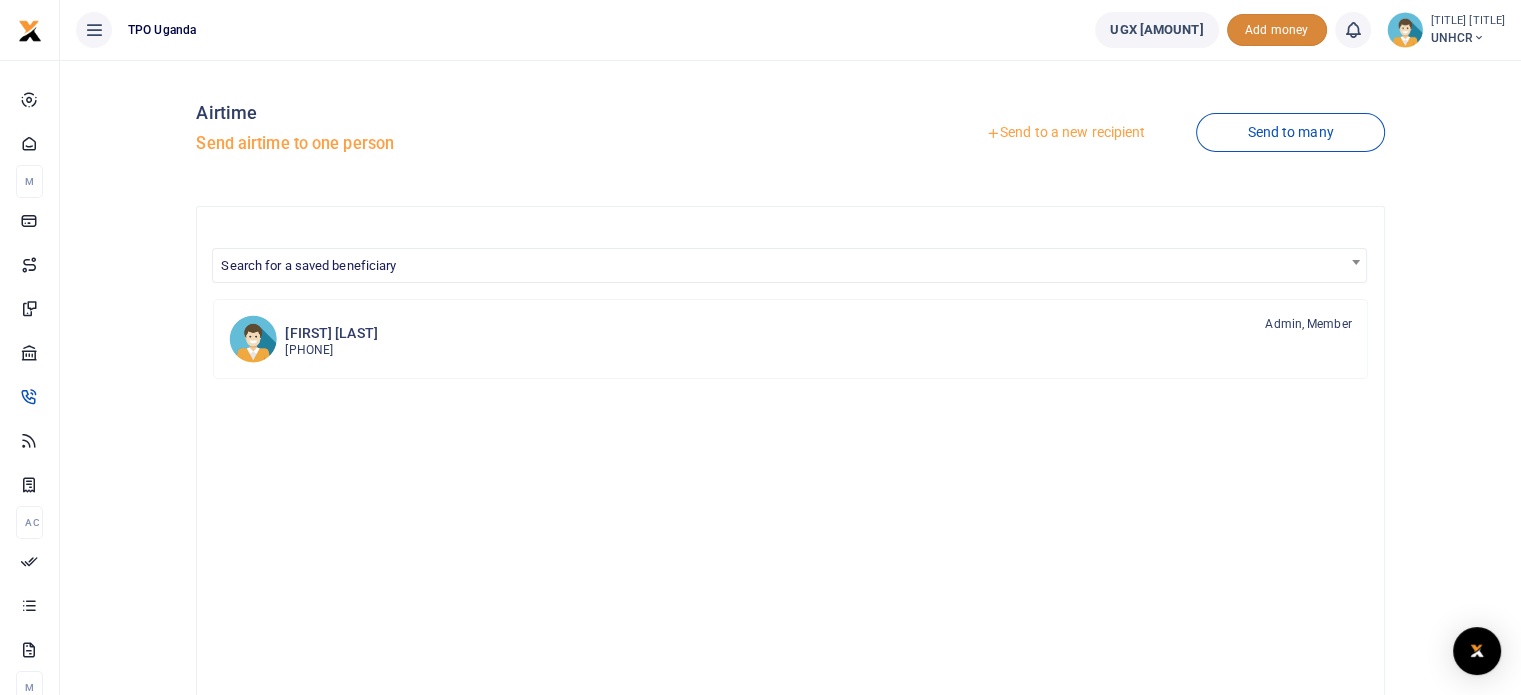 click on "Add money" at bounding box center (1277, 30) 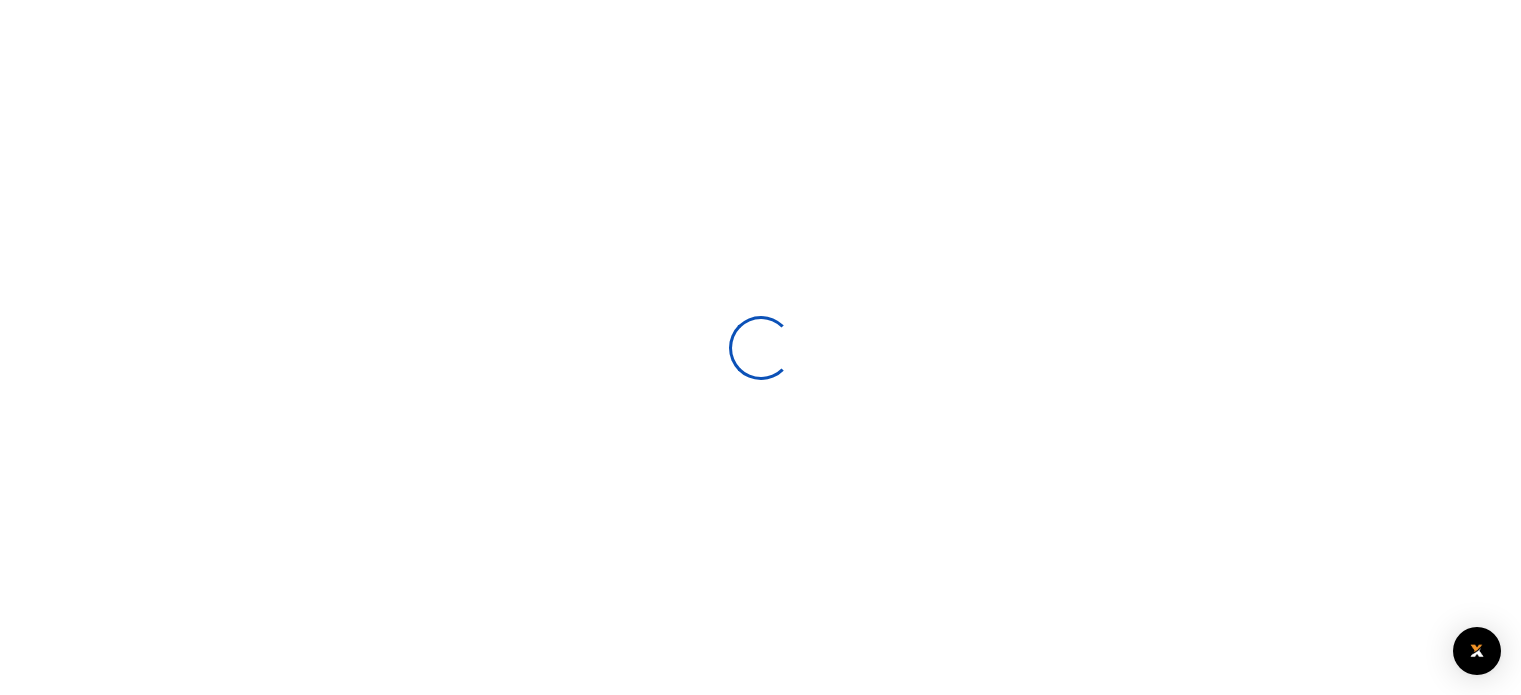 scroll, scrollTop: 0, scrollLeft: 0, axis: both 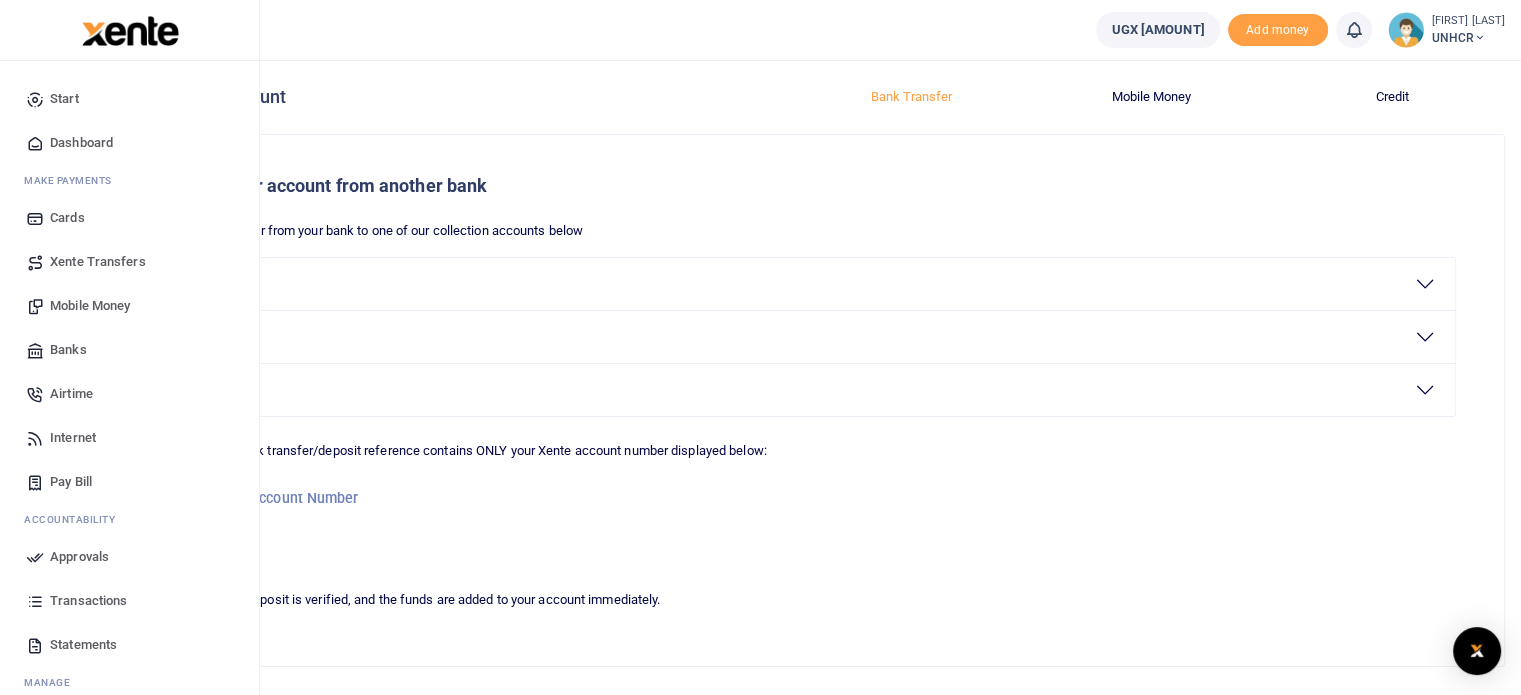 click on "Airtime" at bounding box center (71, 394) 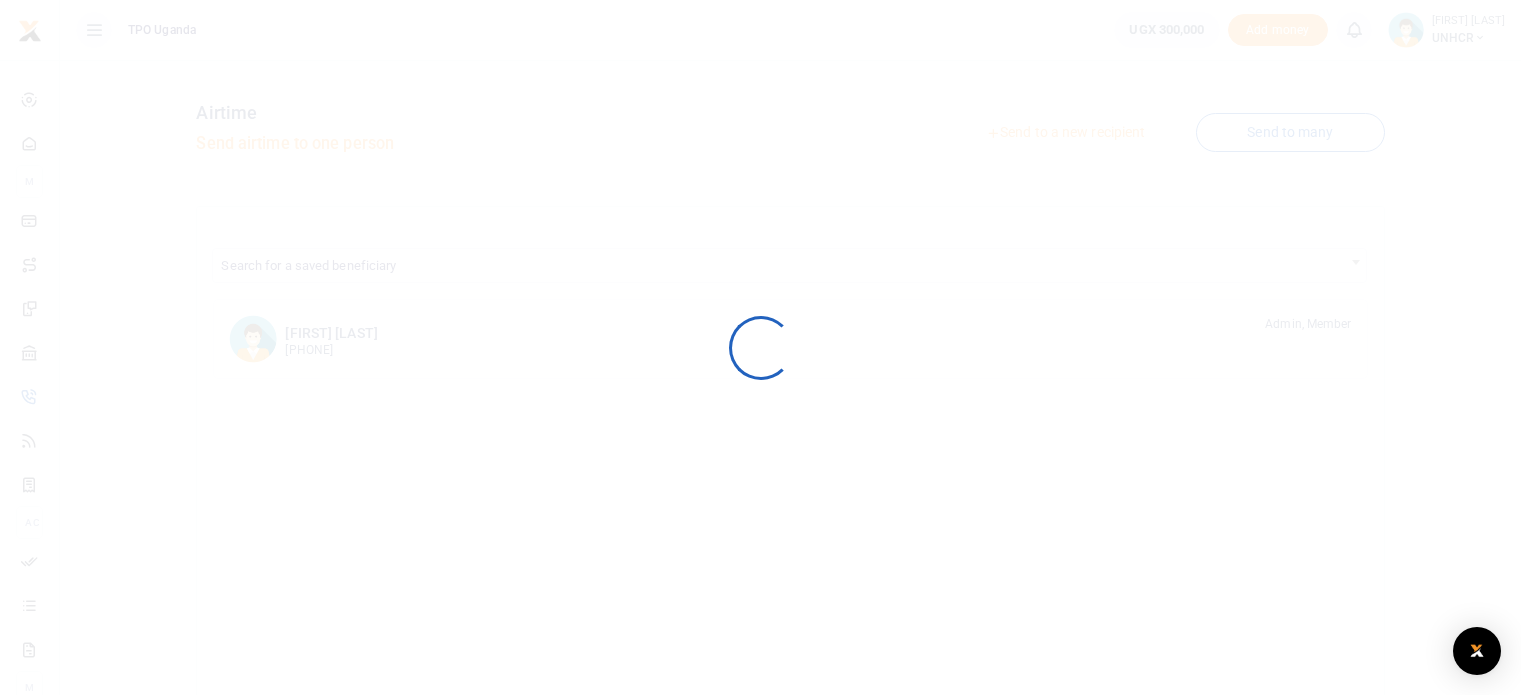 scroll, scrollTop: 0, scrollLeft: 0, axis: both 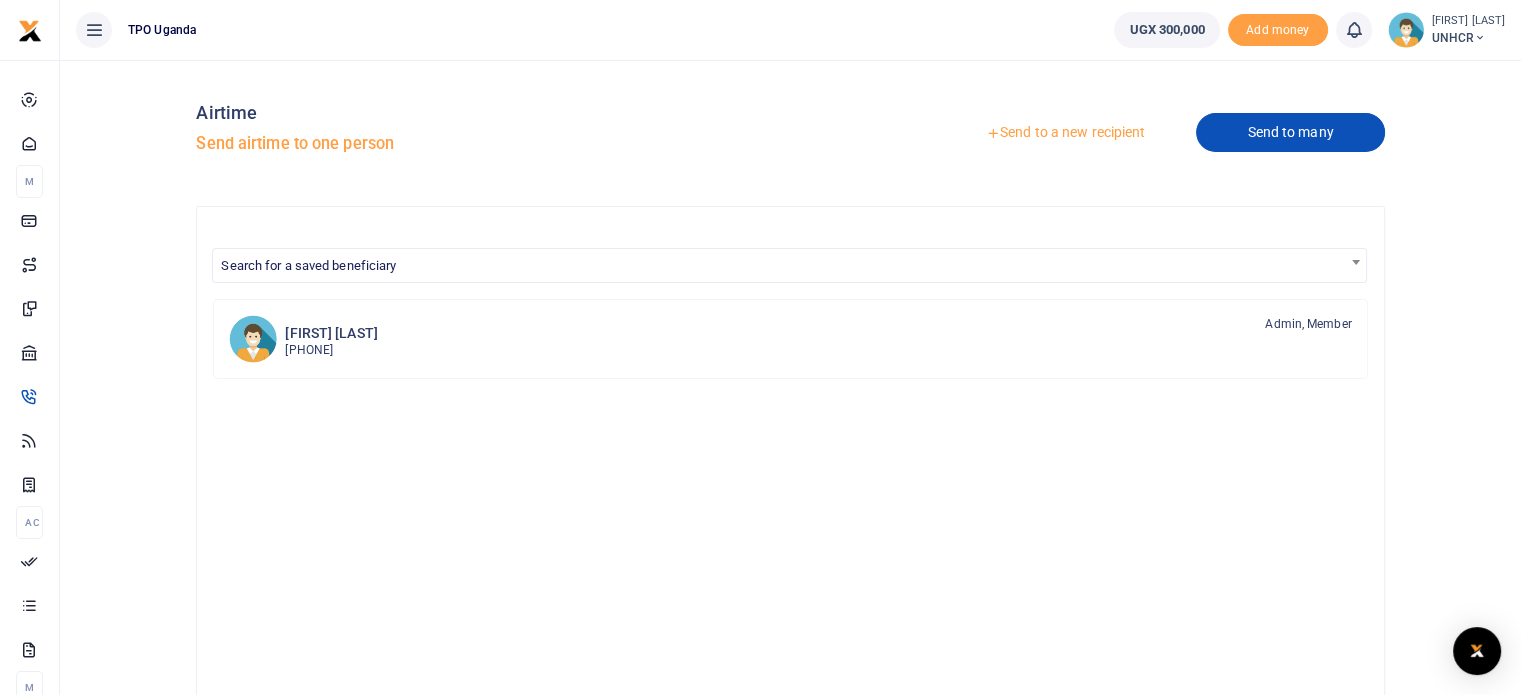 click on "Send to many" at bounding box center [1290, 132] 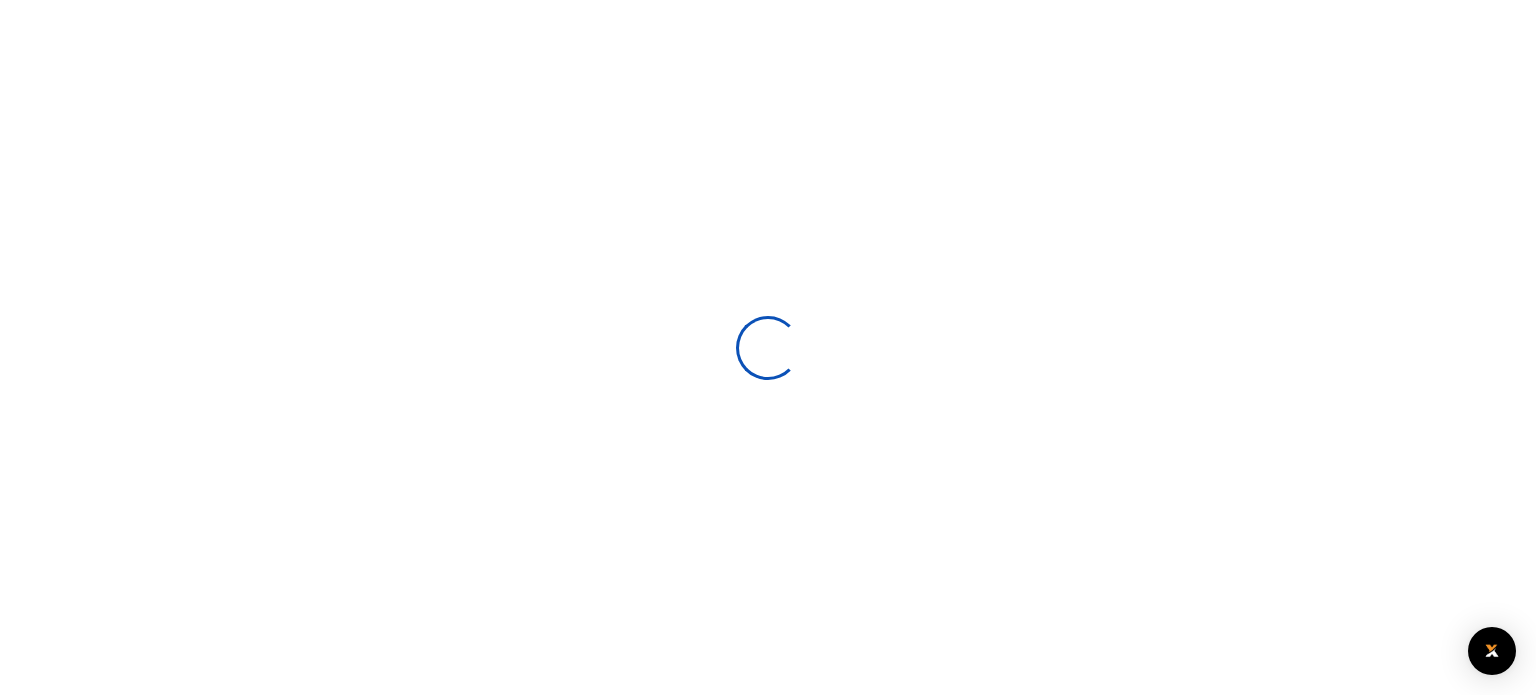 scroll, scrollTop: 0, scrollLeft: 0, axis: both 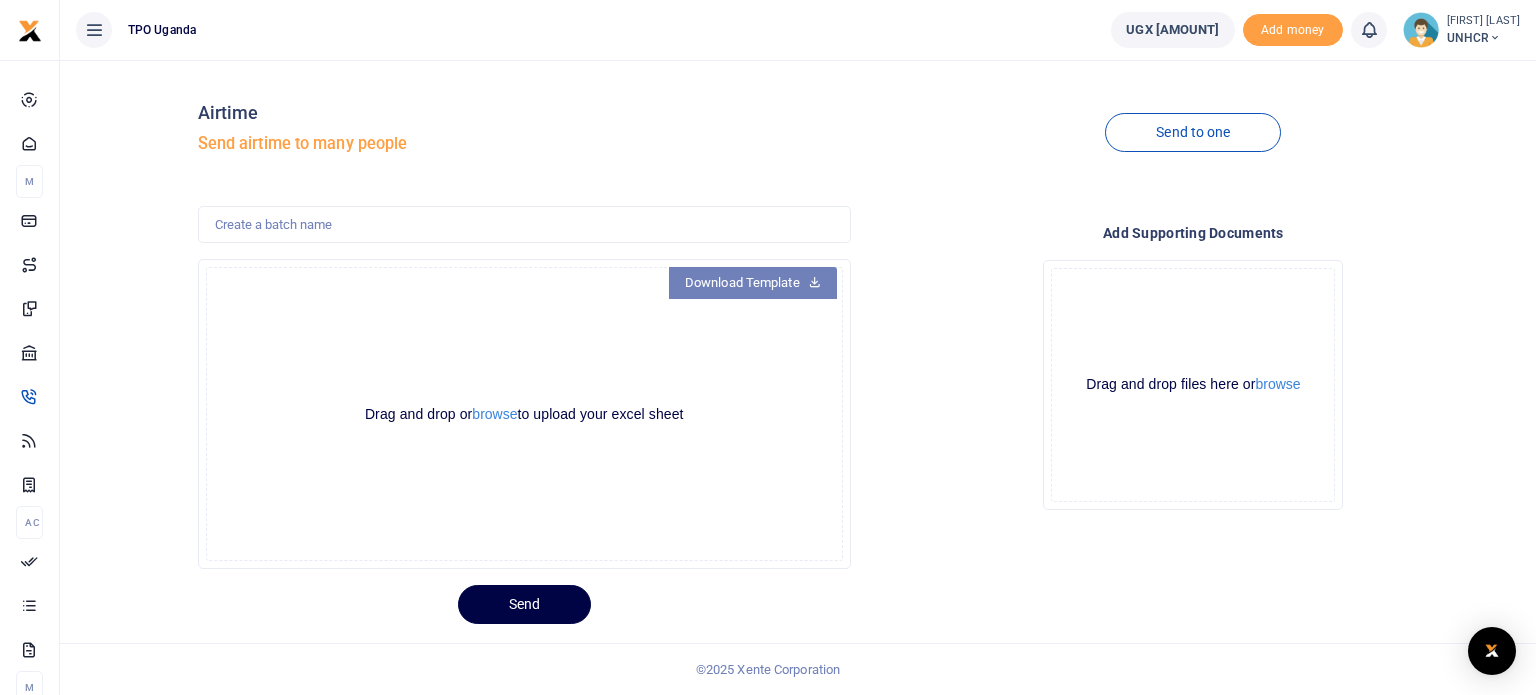 click on "Download Template" at bounding box center [753, 283] 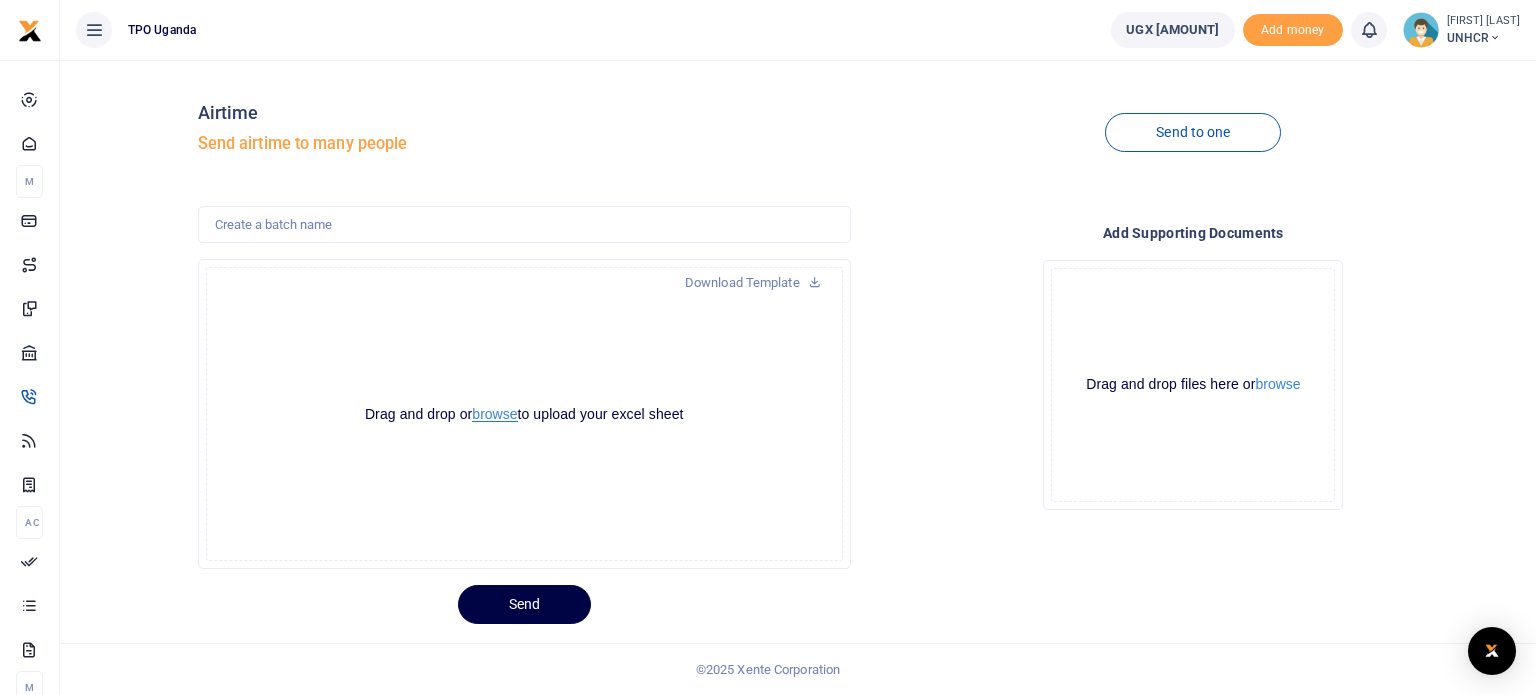 click on "browse" at bounding box center [494, 414] 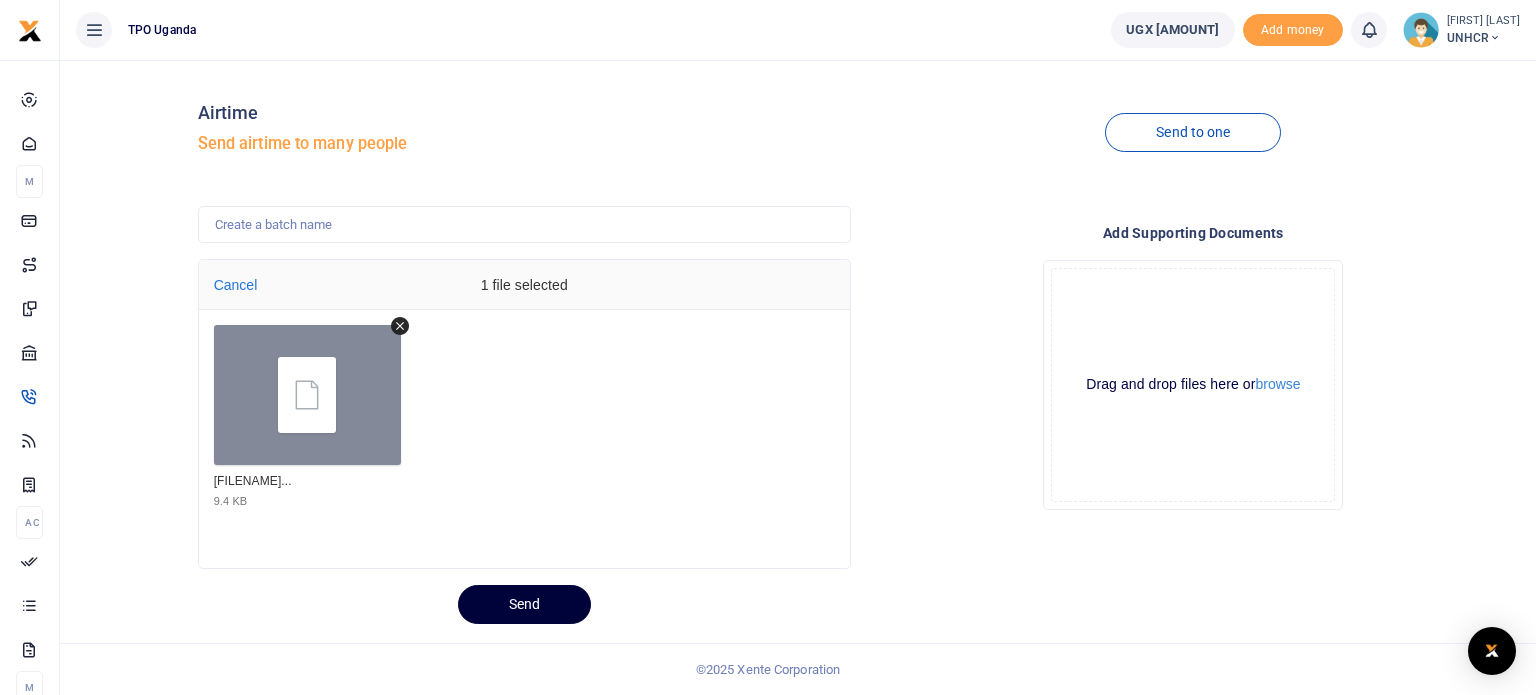 click on "Send" at bounding box center [524, 604] 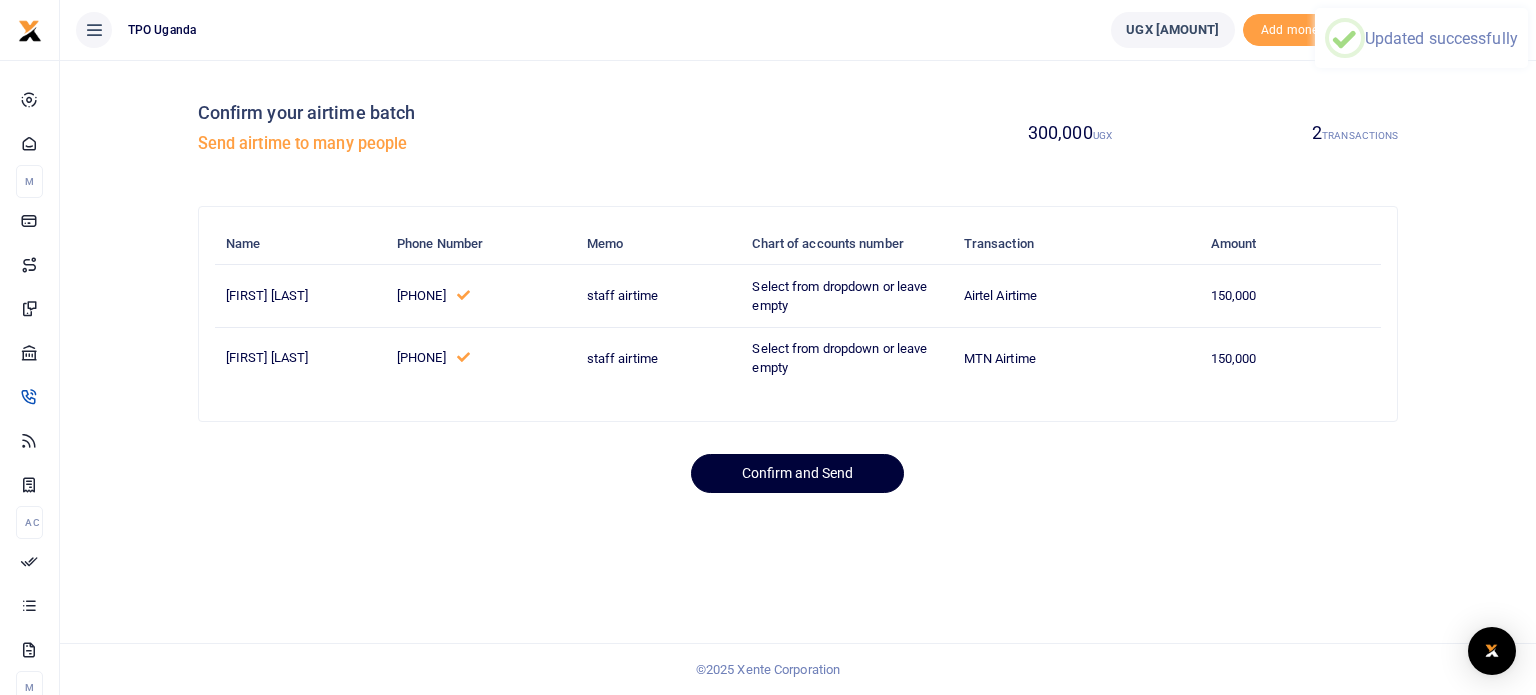 click on "Confirm and Send" at bounding box center (797, 473) 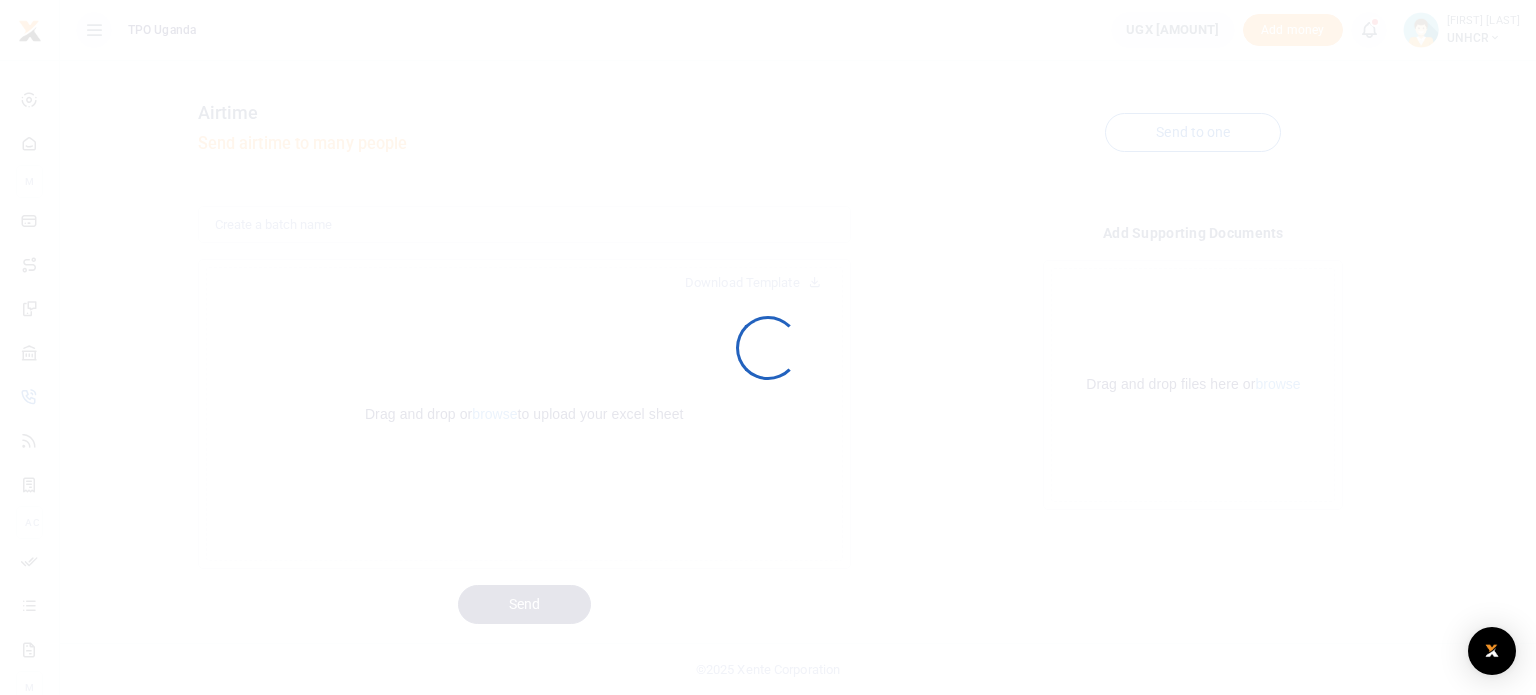 scroll, scrollTop: 0, scrollLeft: 0, axis: both 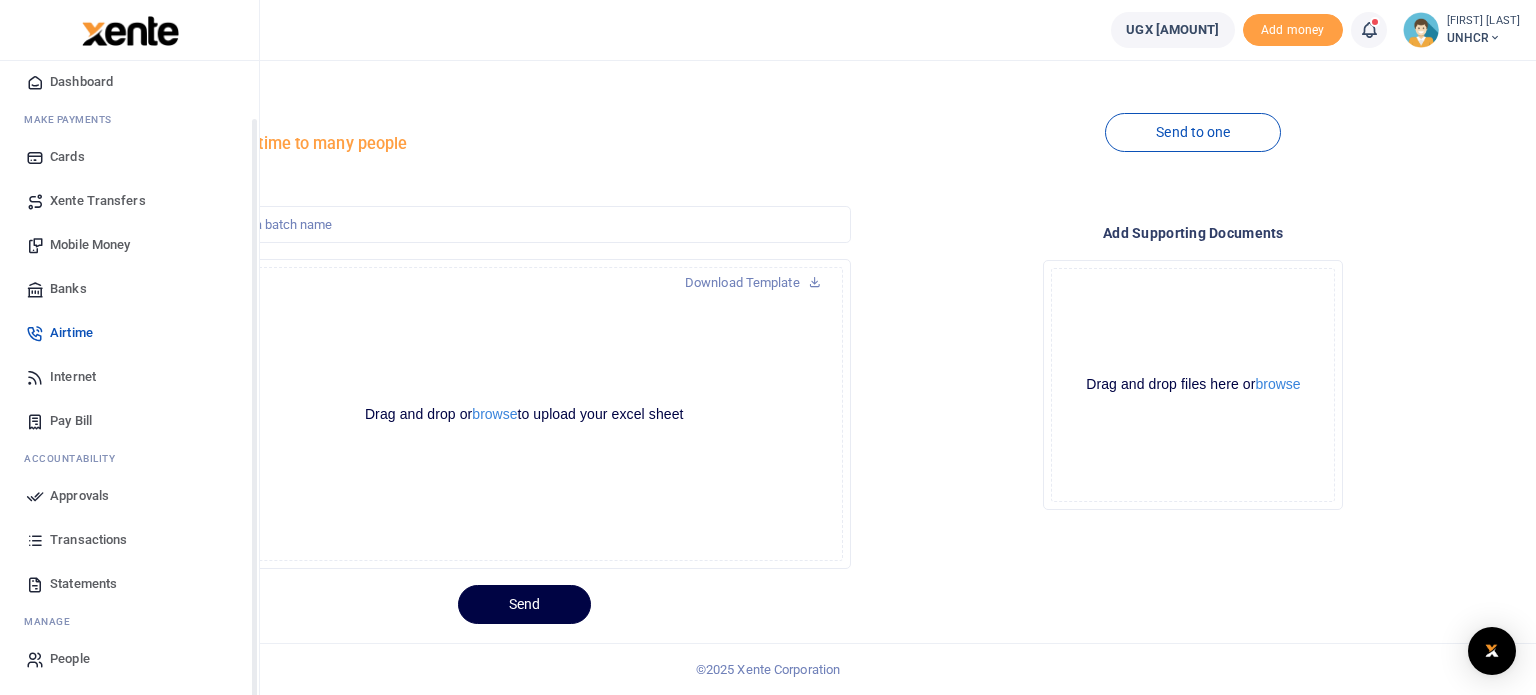 click on "Approvals" at bounding box center (79, 496) 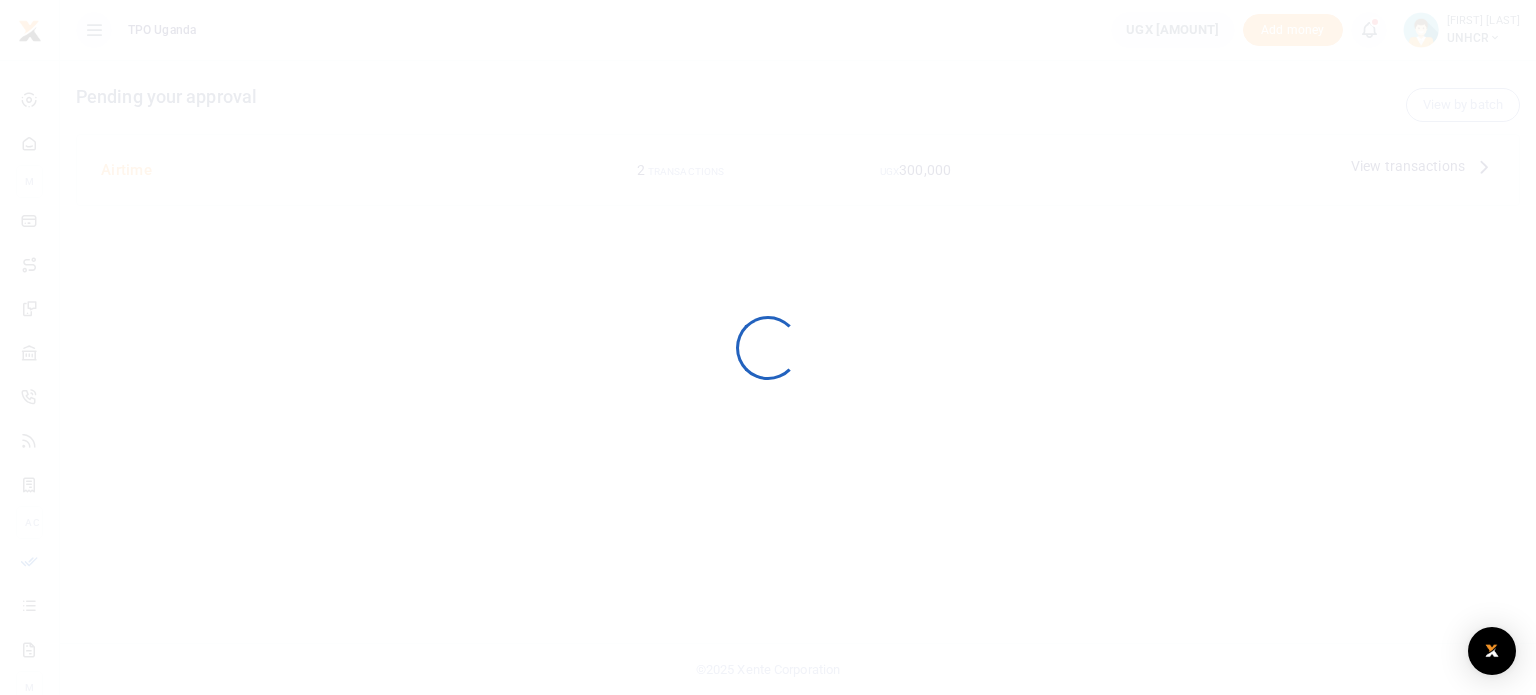 scroll, scrollTop: 0, scrollLeft: 0, axis: both 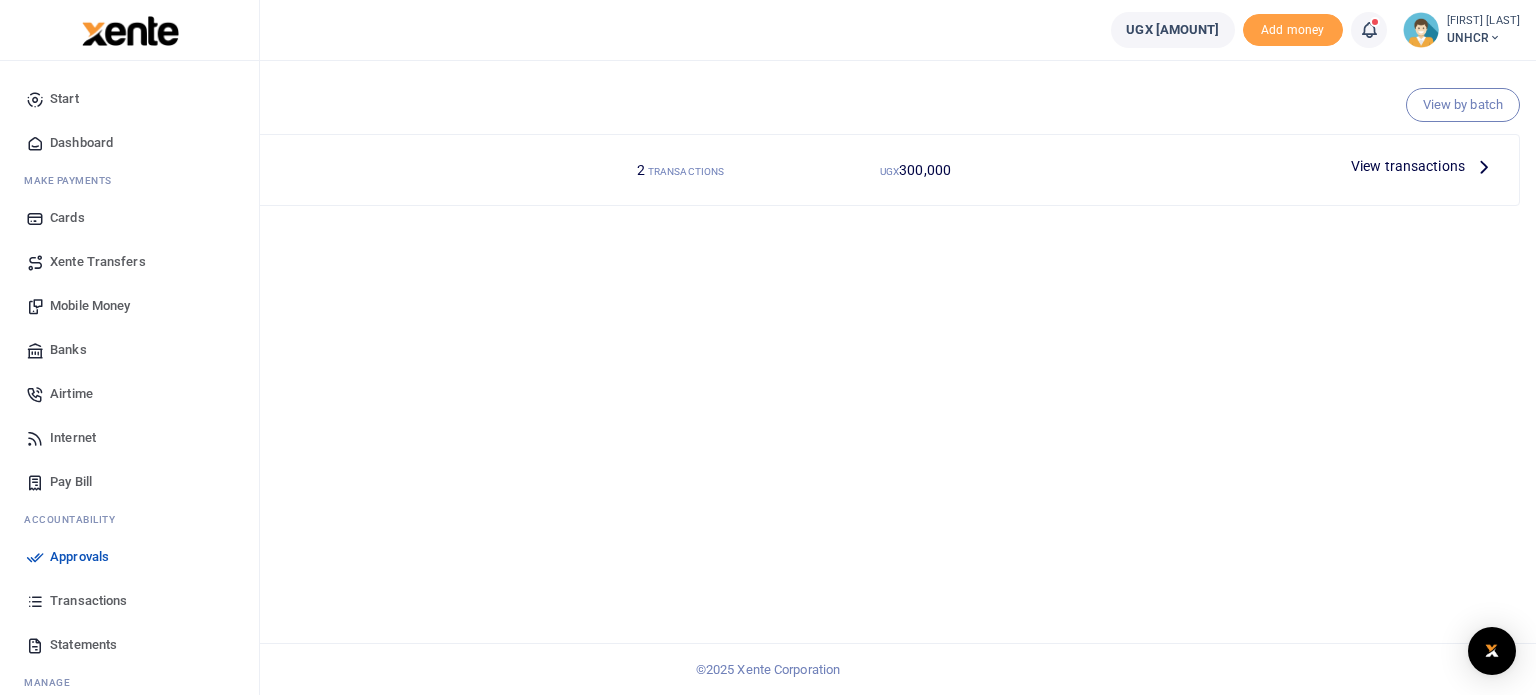 click on "Approvals" at bounding box center [79, 557] 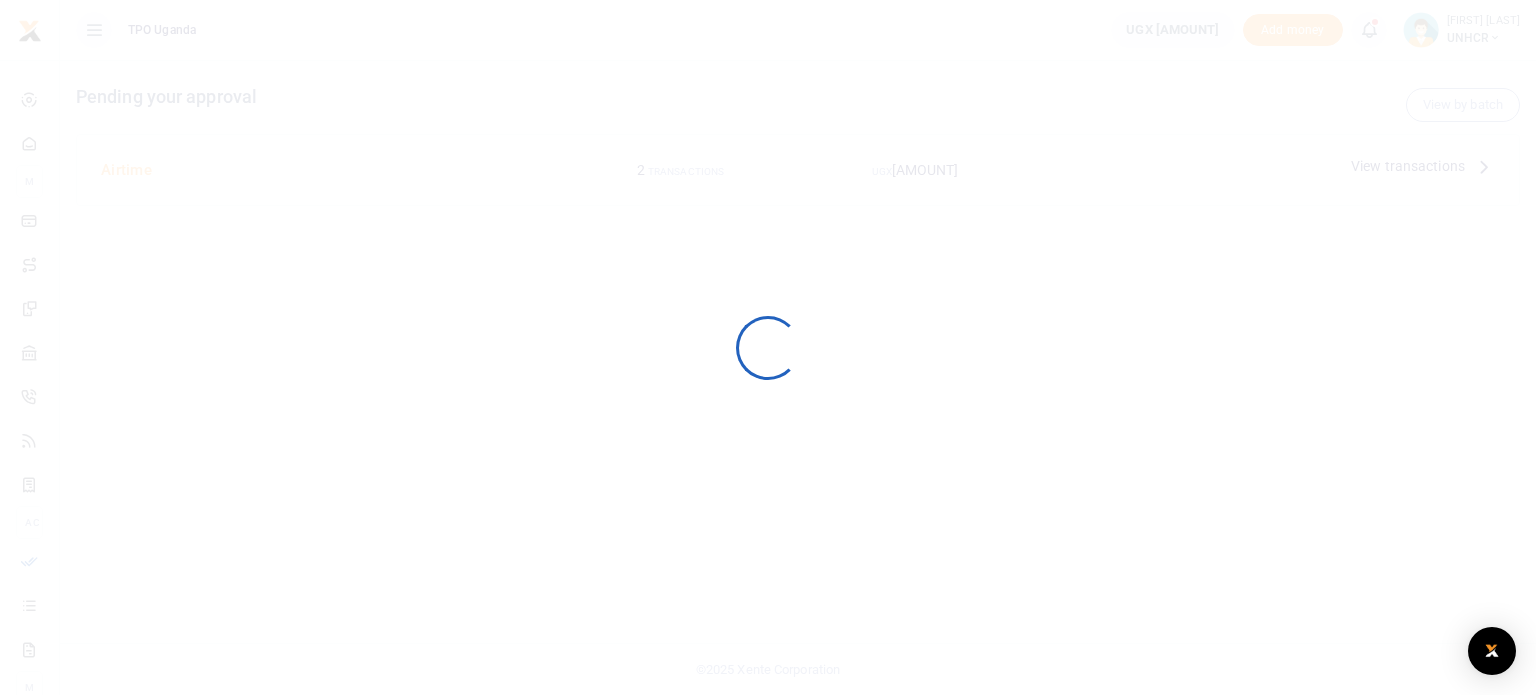 scroll, scrollTop: 0, scrollLeft: 0, axis: both 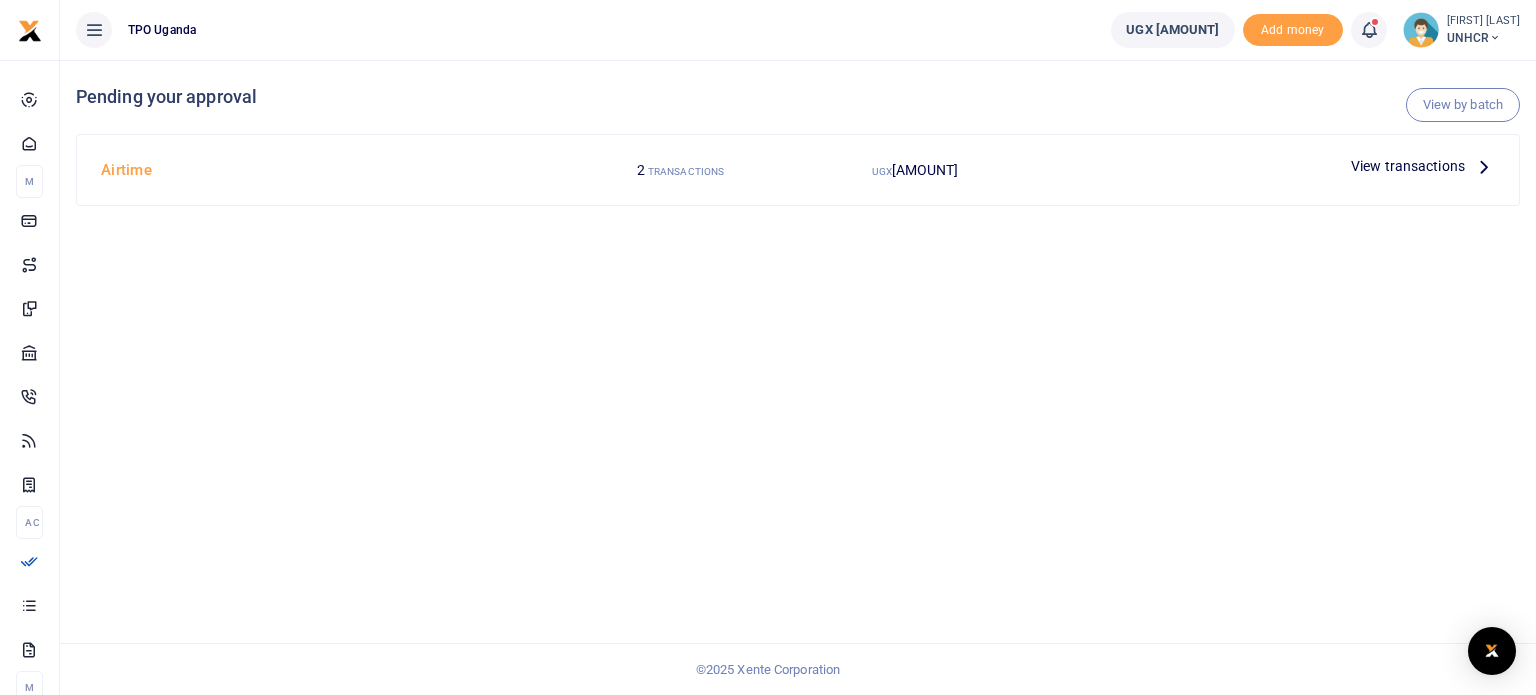 click on "View transactions" at bounding box center [1408, 166] 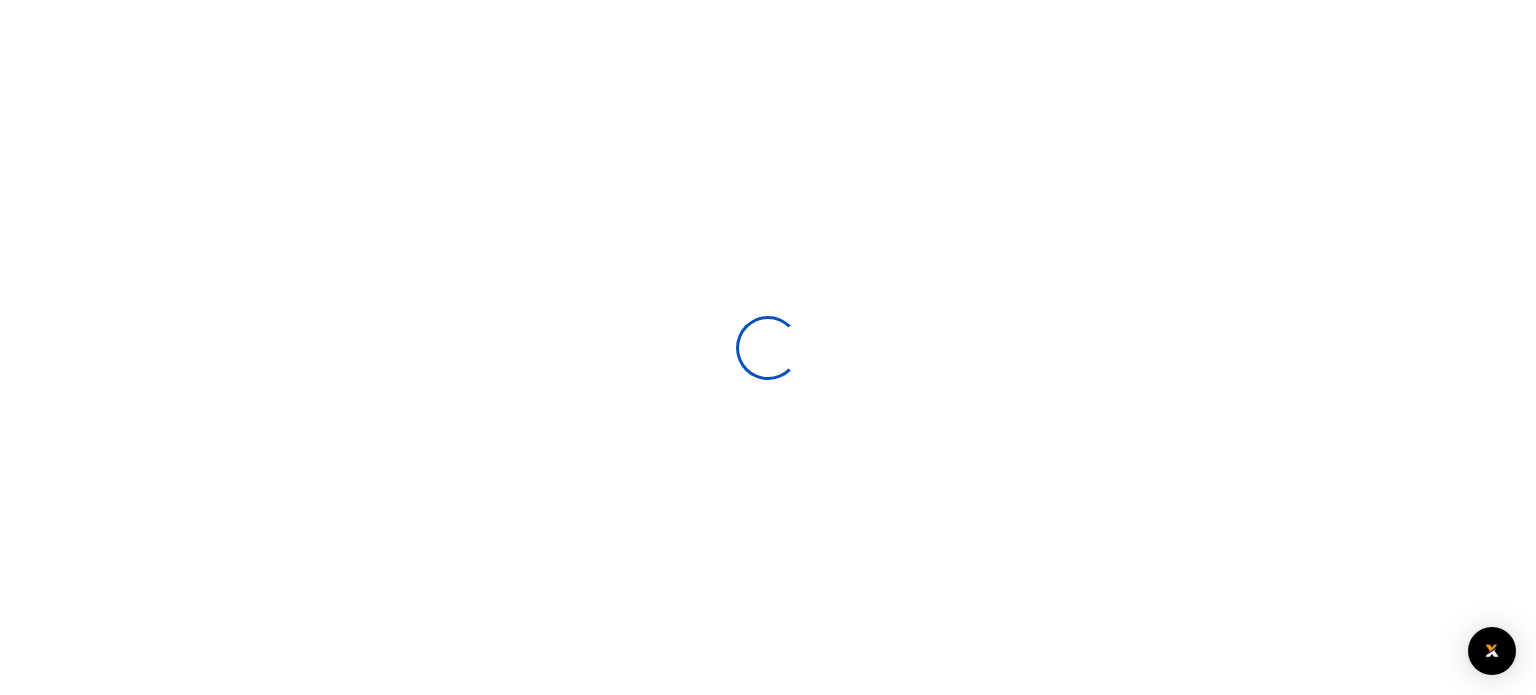 scroll, scrollTop: 0, scrollLeft: 0, axis: both 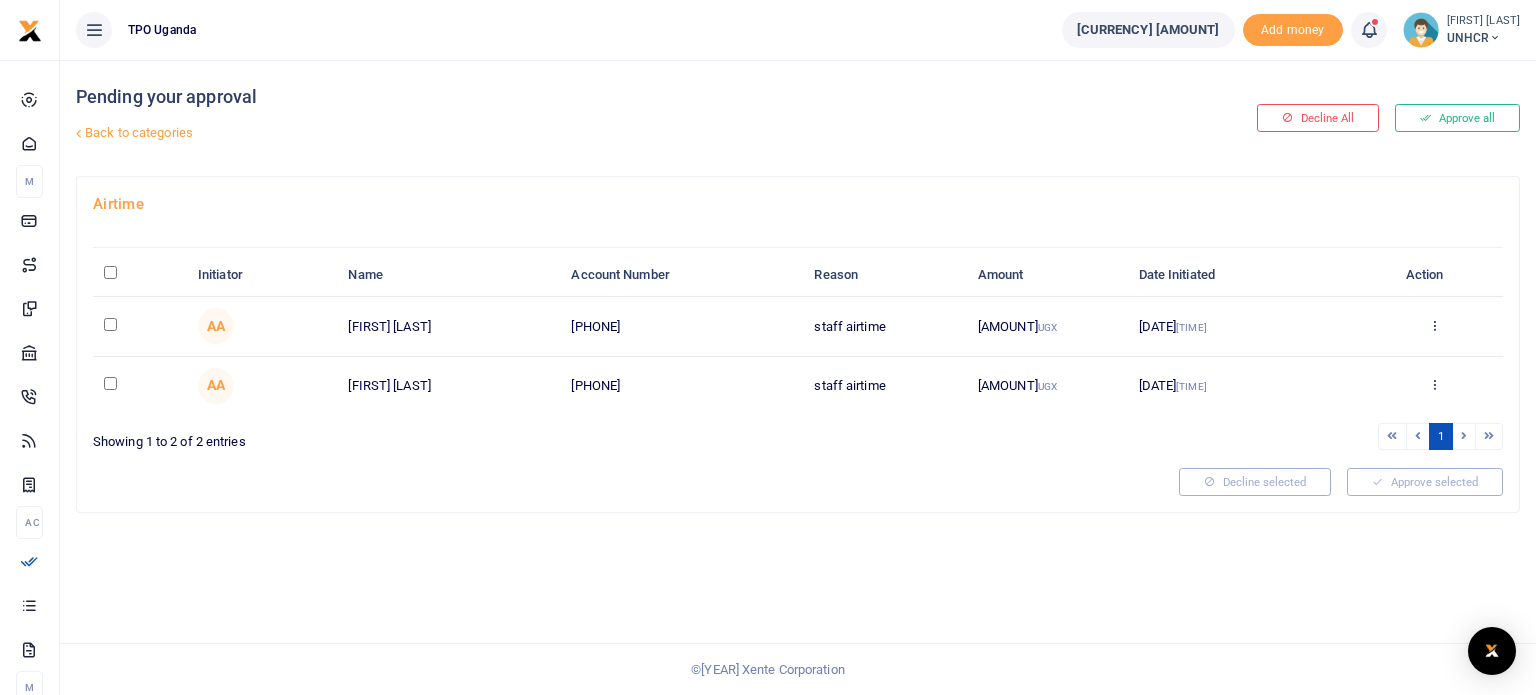 click at bounding box center [110, 324] 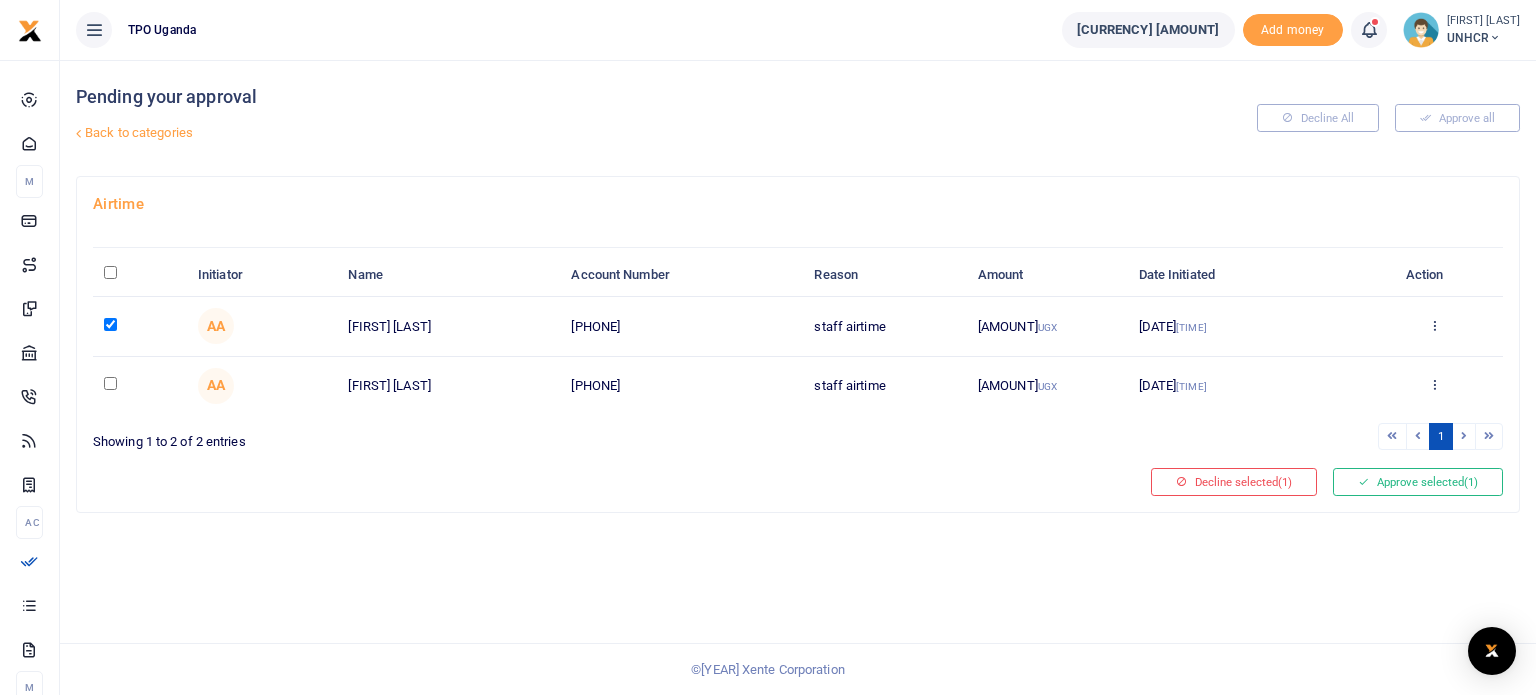 click at bounding box center [140, 386] 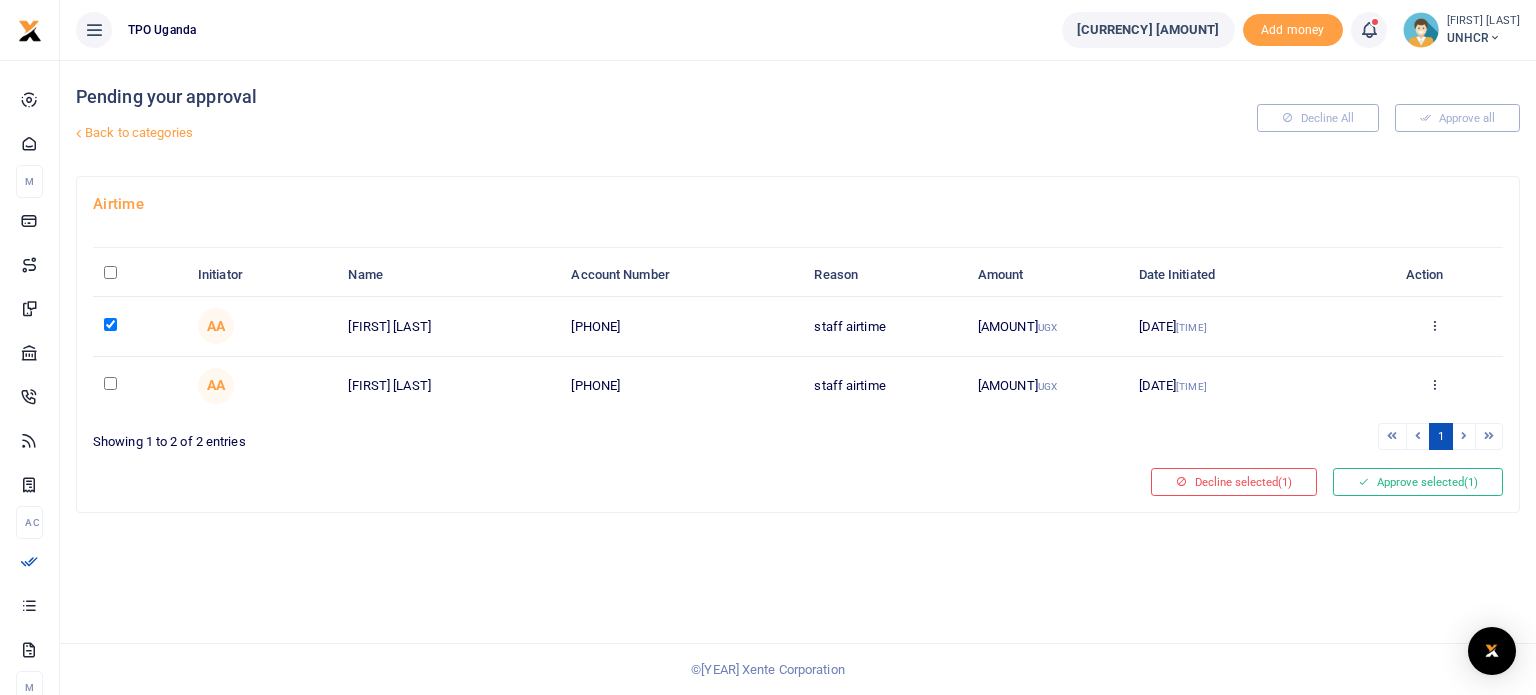 click at bounding box center (140, 386) 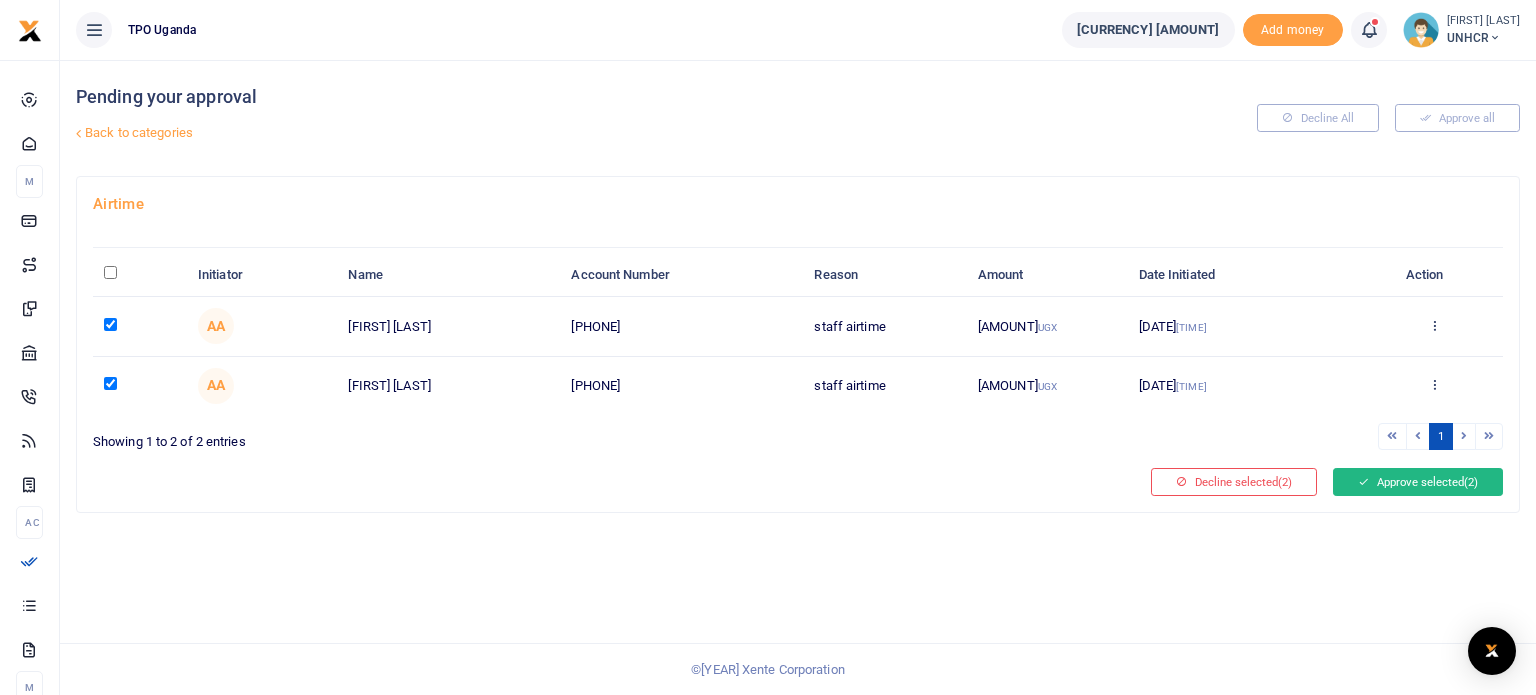 click on "Approve selected  (2)" at bounding box center [1418, 482] 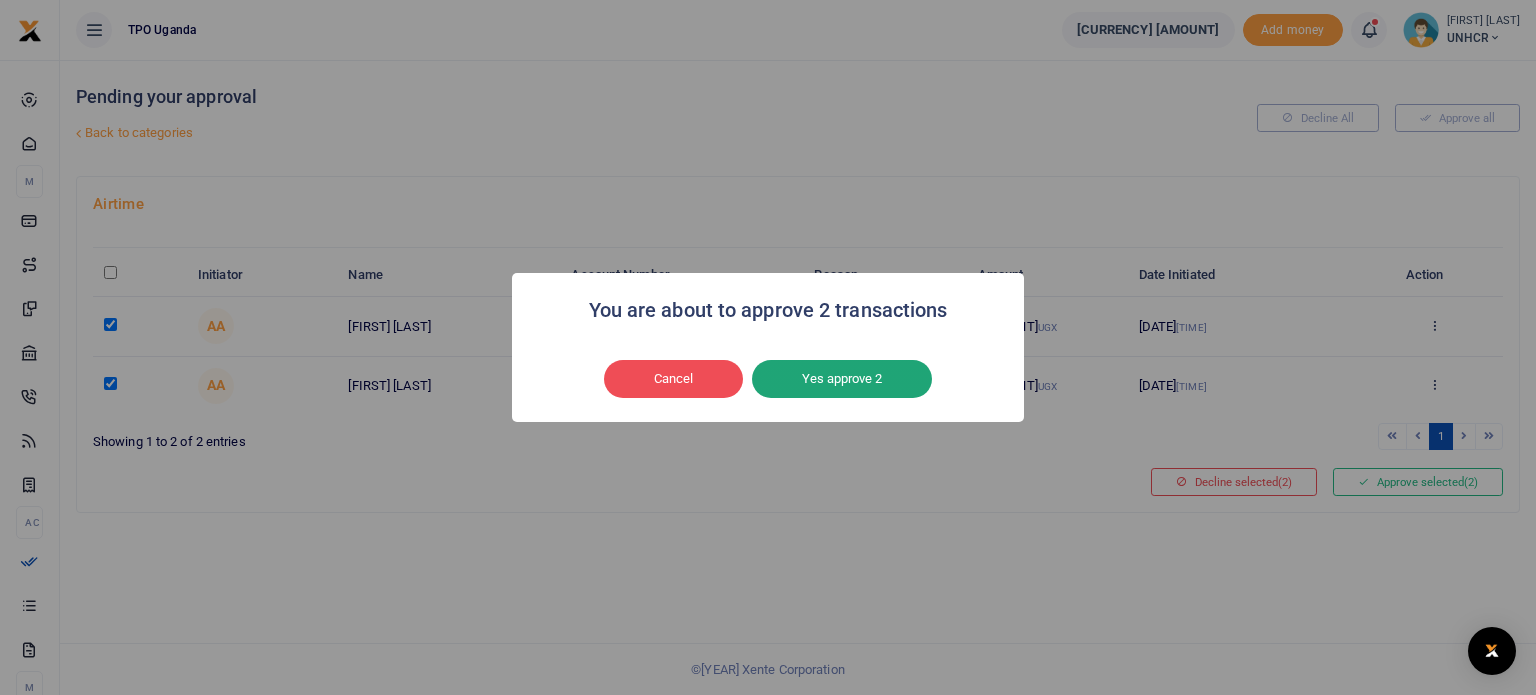 click on "Yes approve 2" at bounding box center [842, 379] 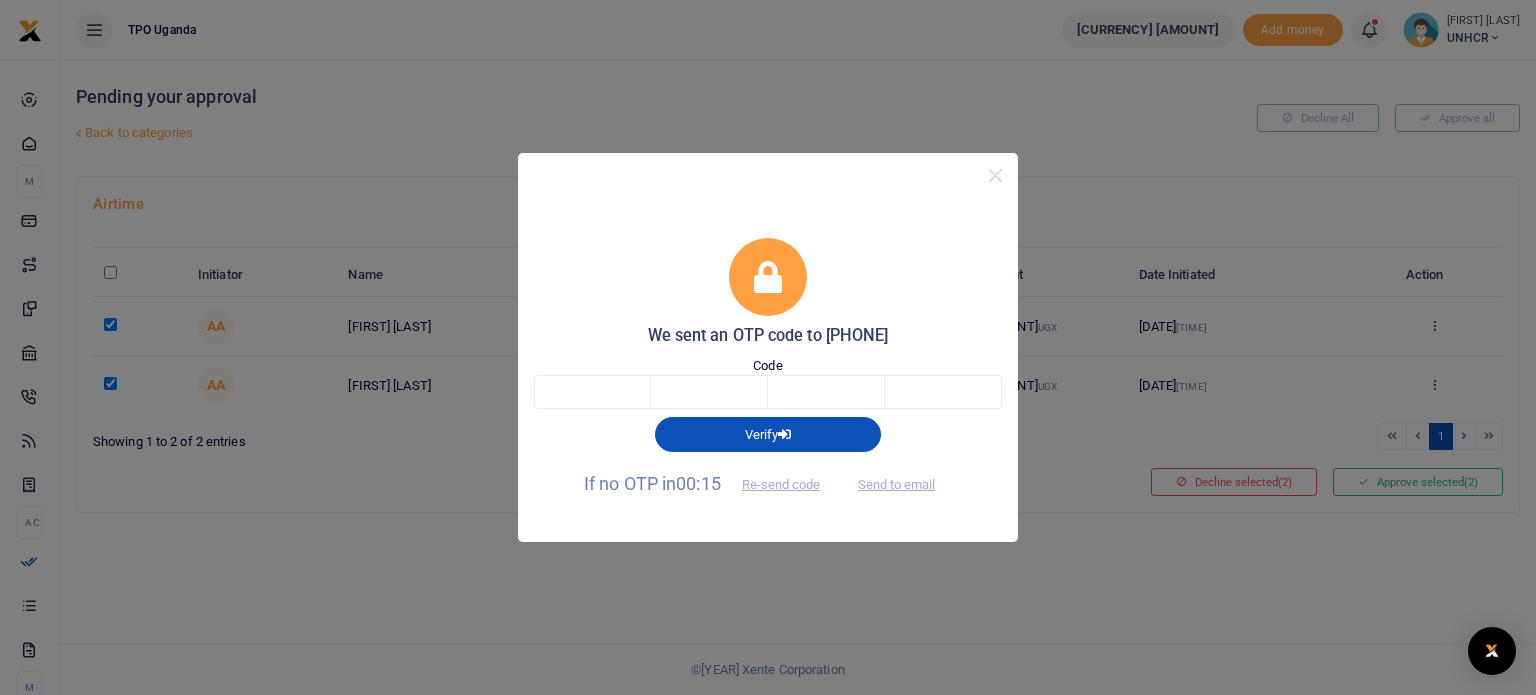 click on "Code" at bounding box center [768, 383] 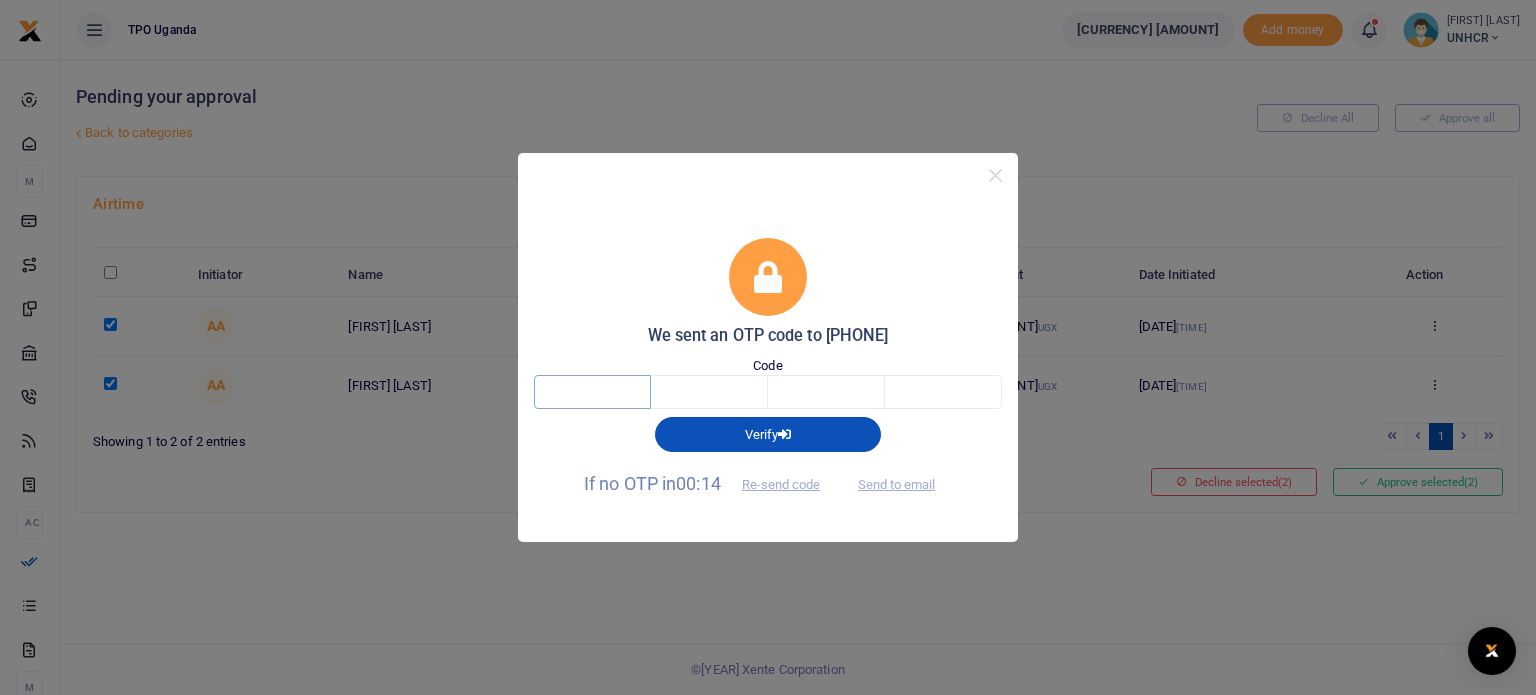 click at bounding box center (592, 392) 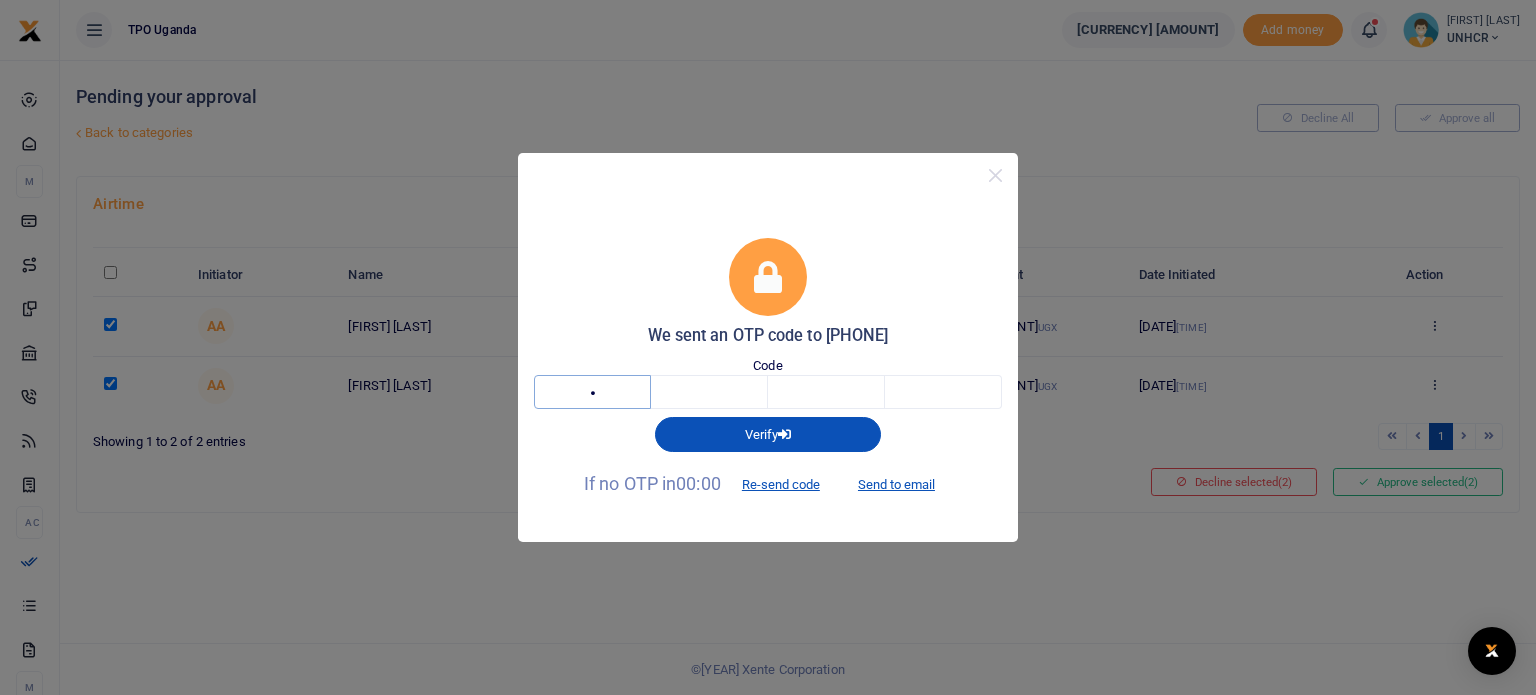 type on "3" 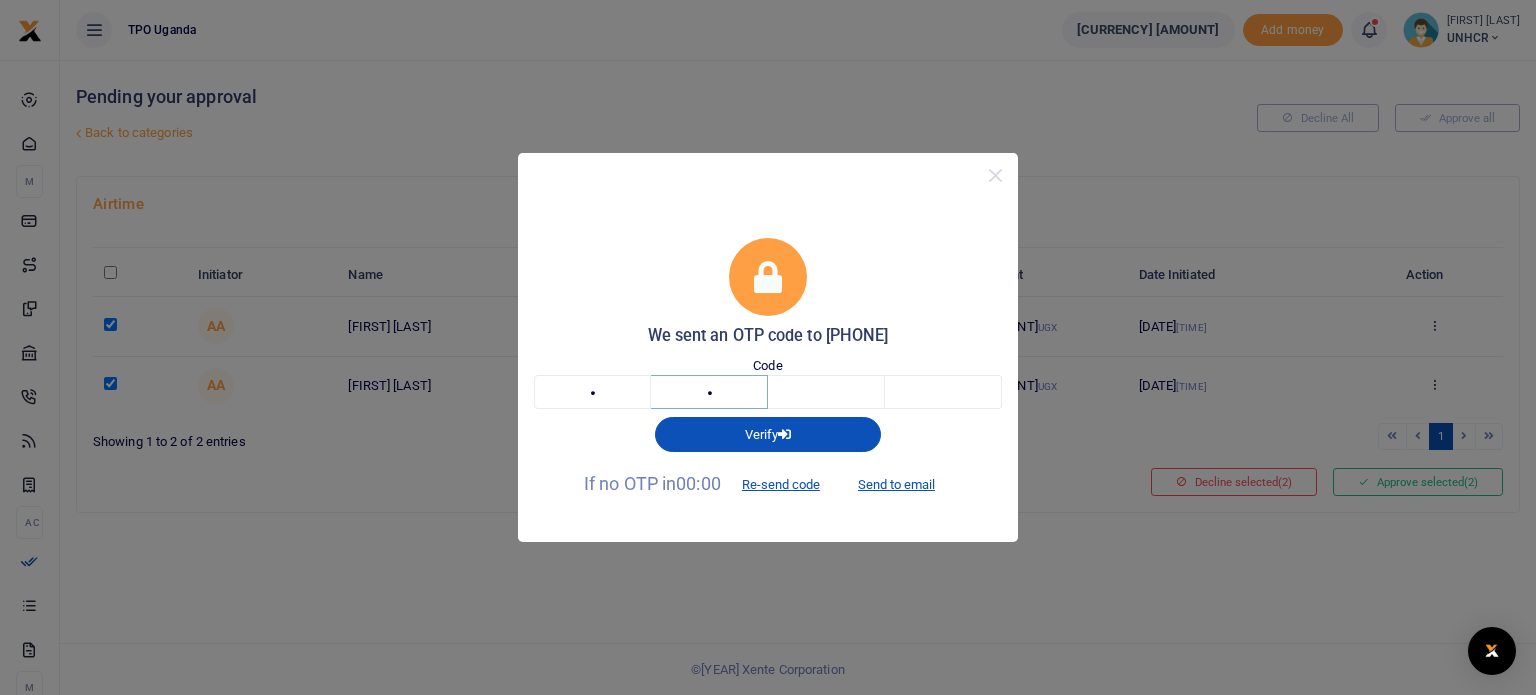 type on "4" 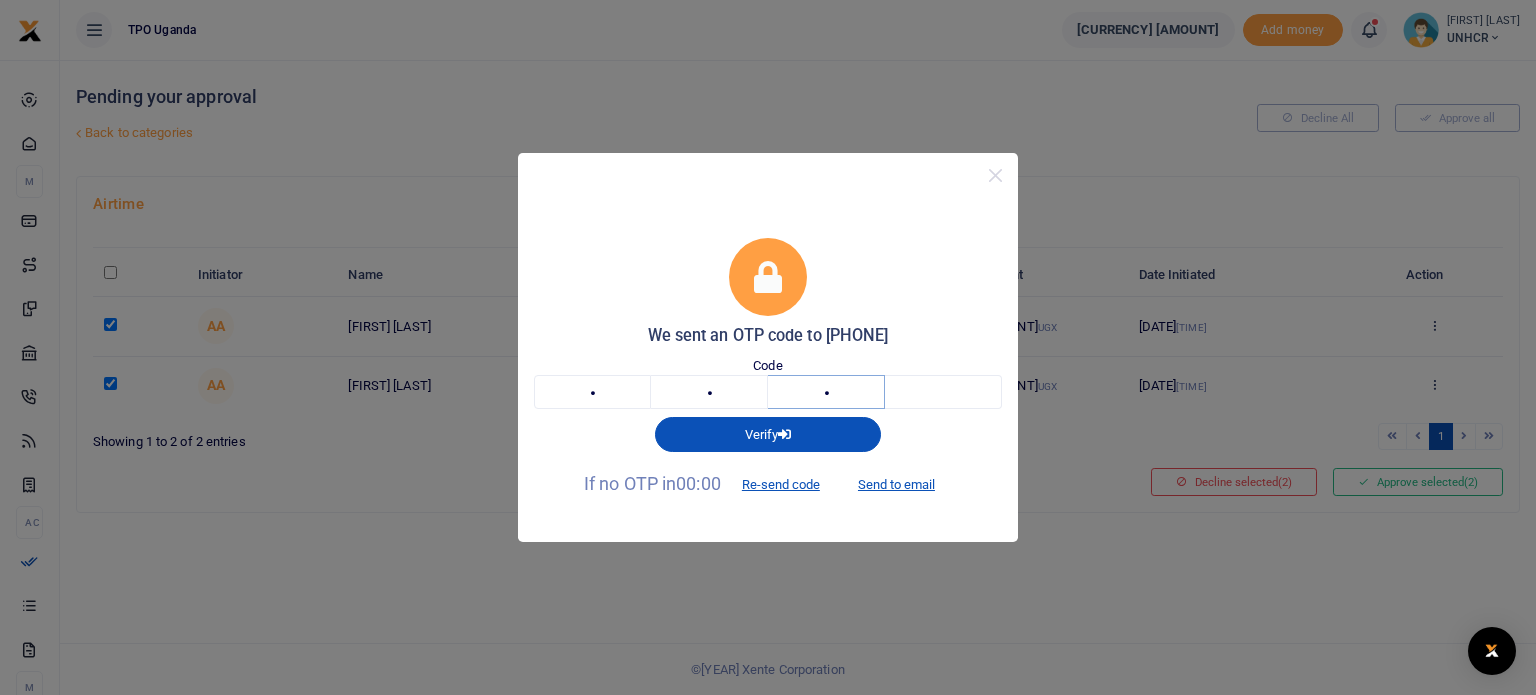 type on "7" 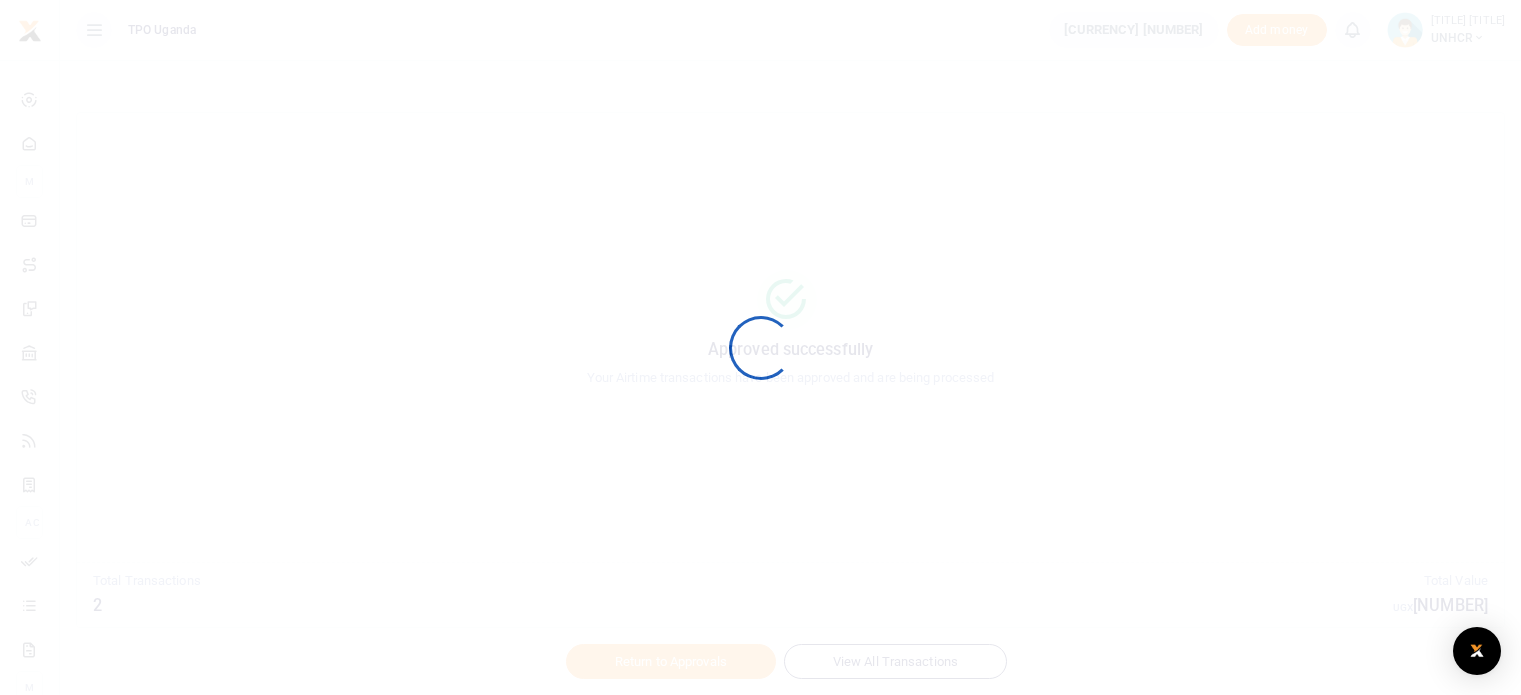 scroll, scrollTop: 0, scrollLeft: 0, axis: both 